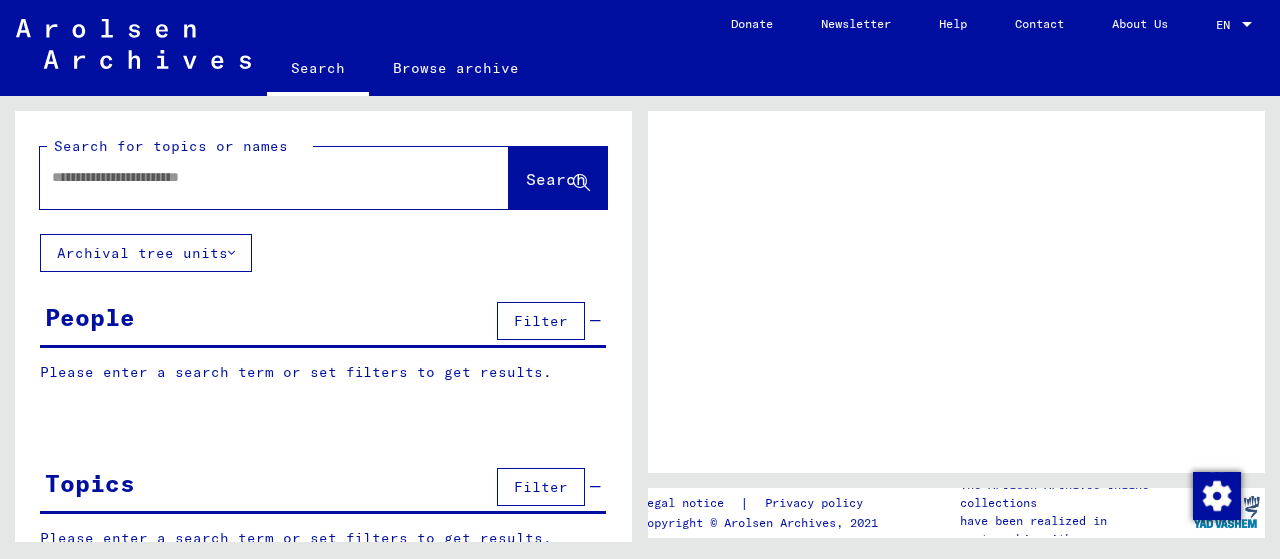 scroll, scrollTop: 0, scrollLeft: 0, axis: both 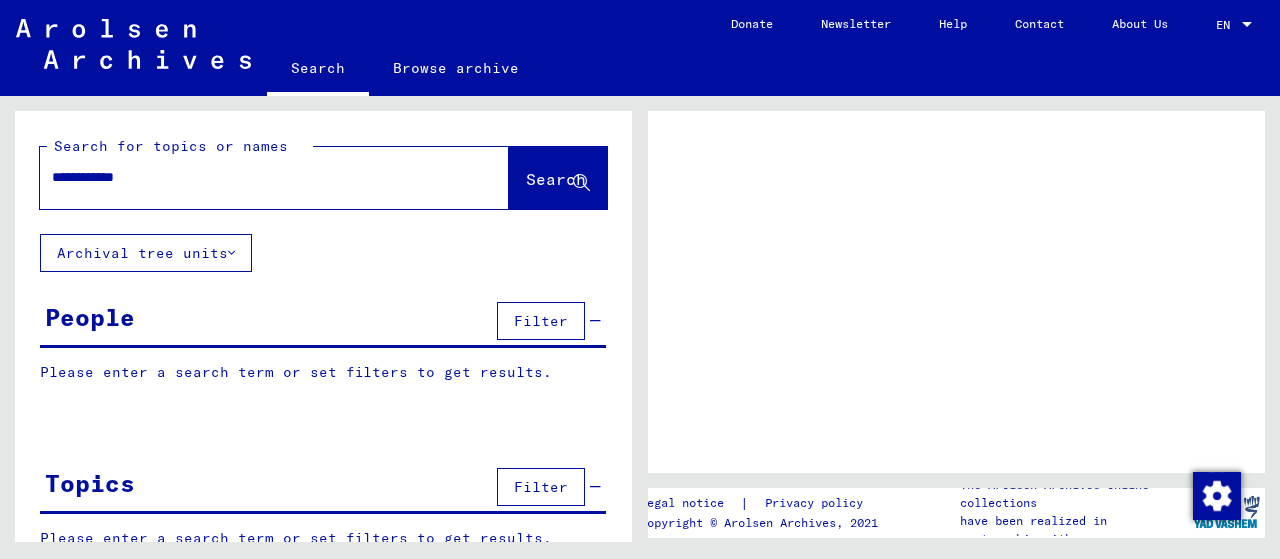type on "**********" 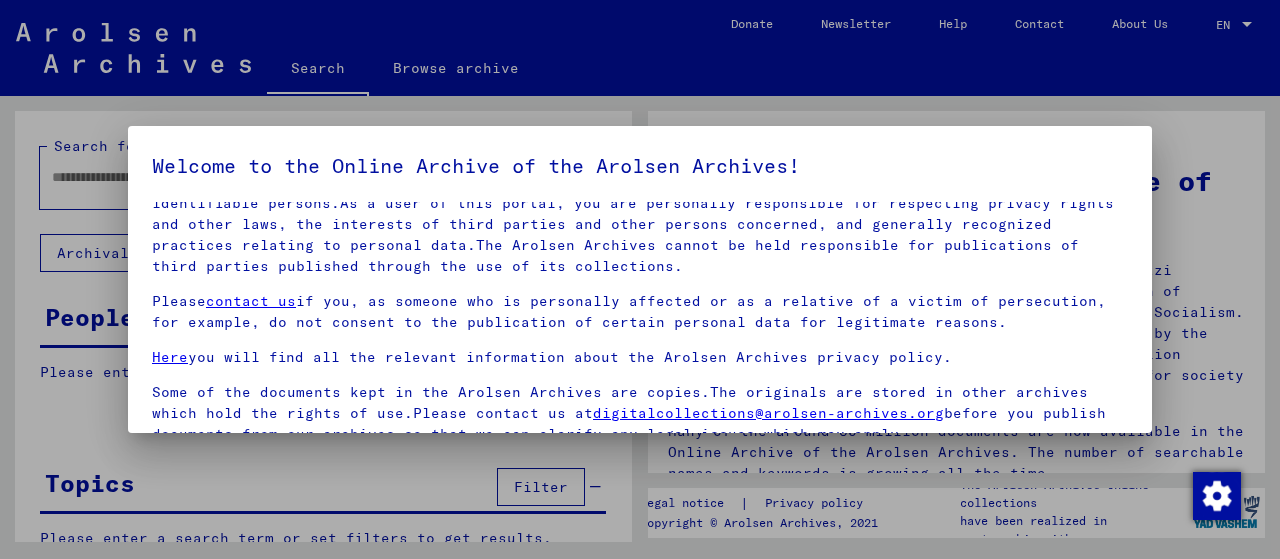 scroll, scrollTop: 136, scrollLeft: 0, axis: vertical 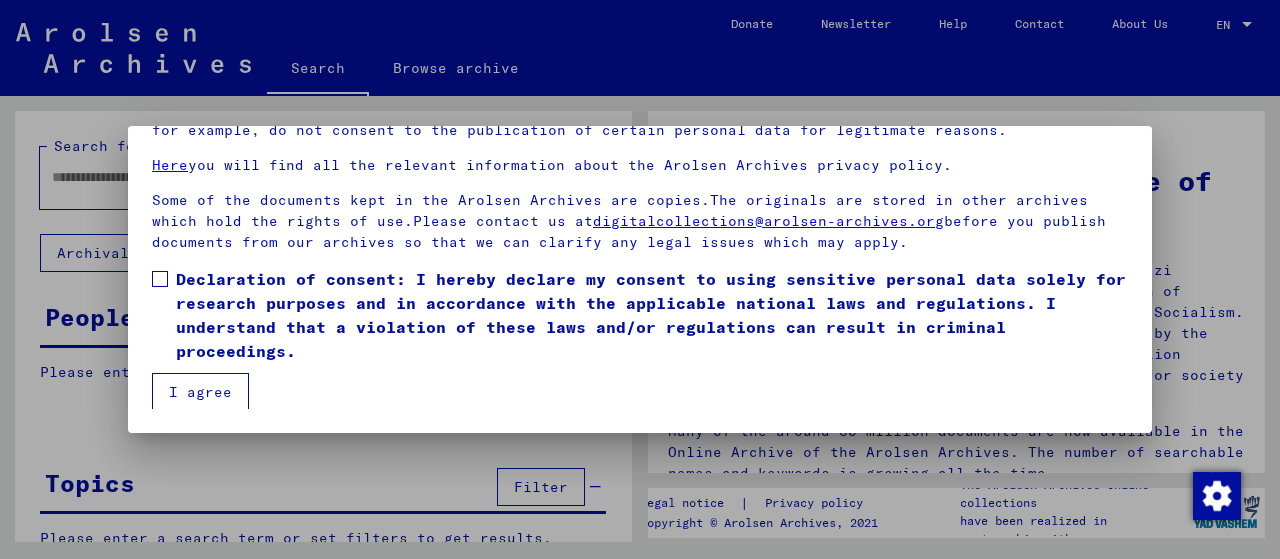click at bounding box center (160, 279) 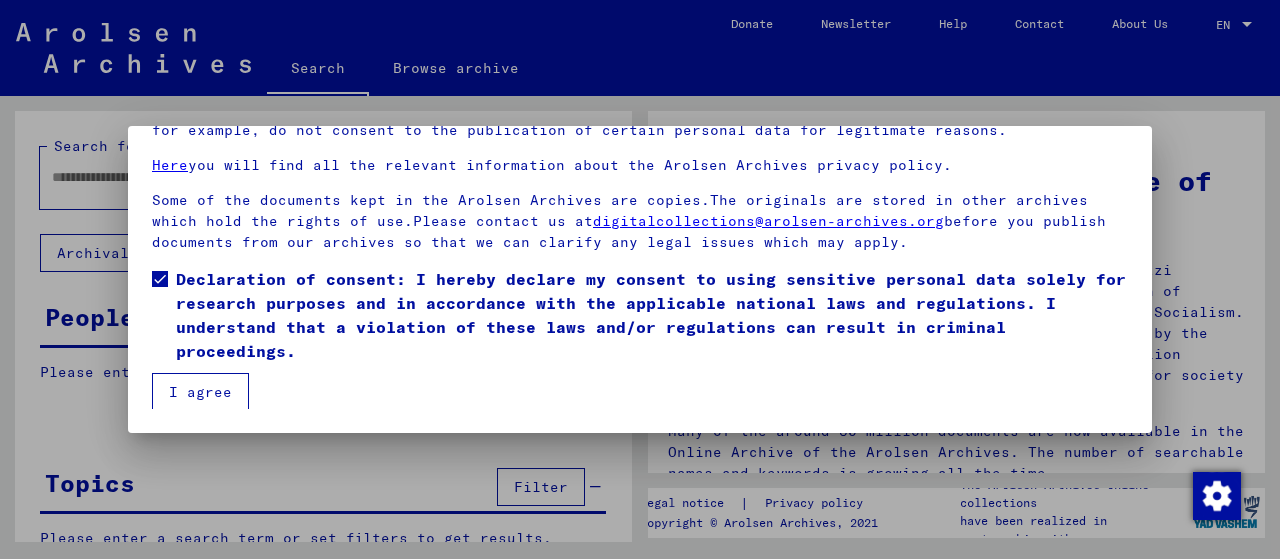 click on "I agree" at bounding box center [200, 392] 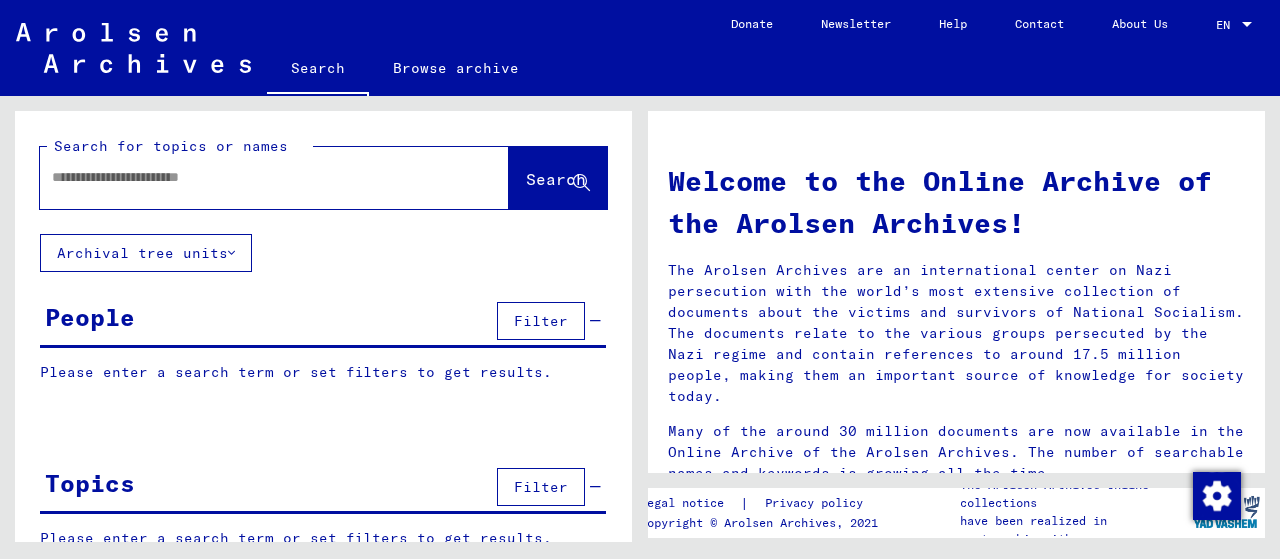 click at bounding box center [250, 177] 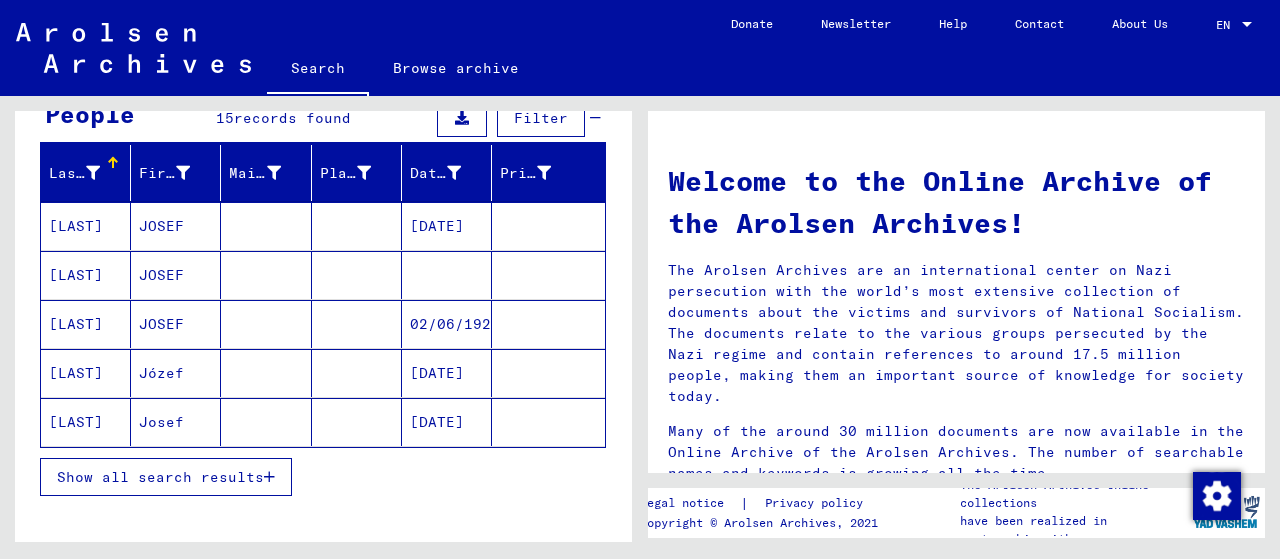 scroll, scrollTop: 204, scrollLeft: 0, axis: vertical 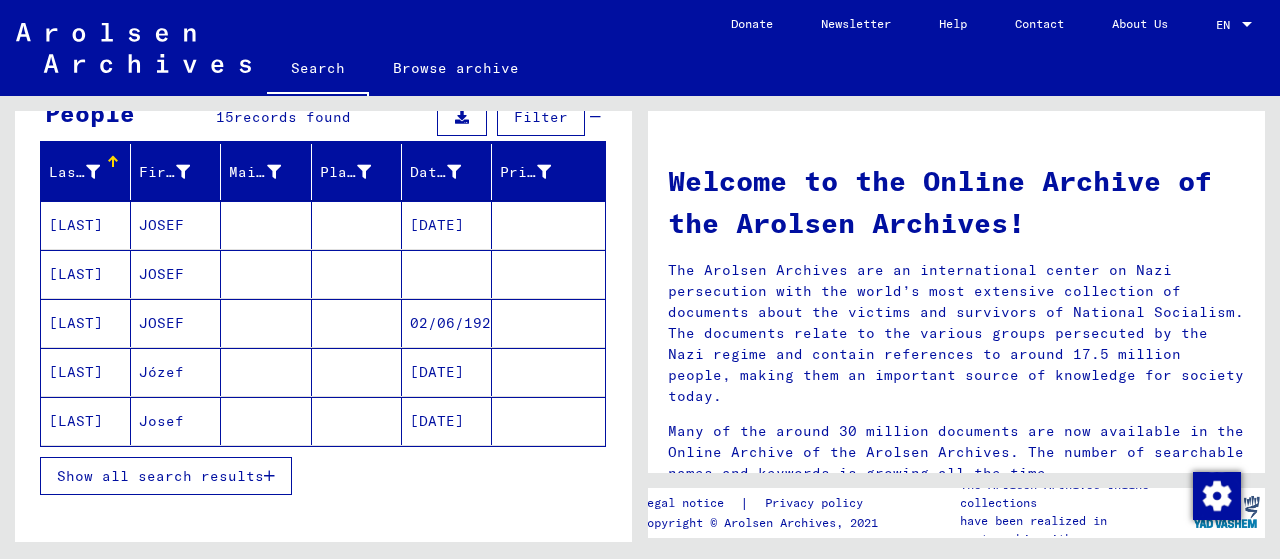 click on "JOSEF" at bounding box center (176, 323) 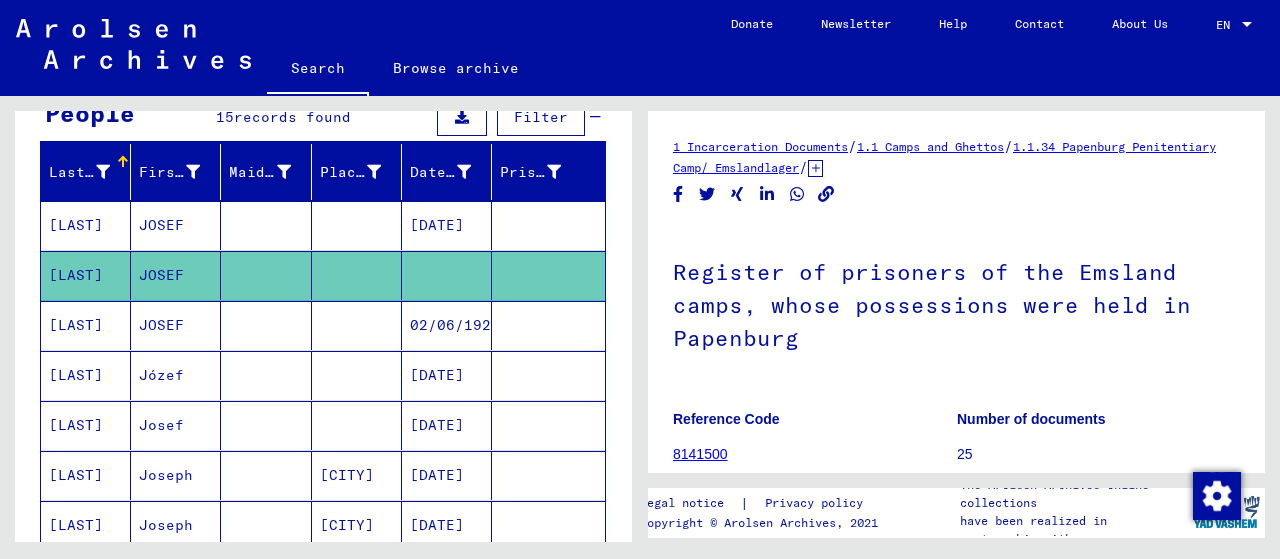 scroll, scrollTop: 0, scrollLeft: 0, axis: both 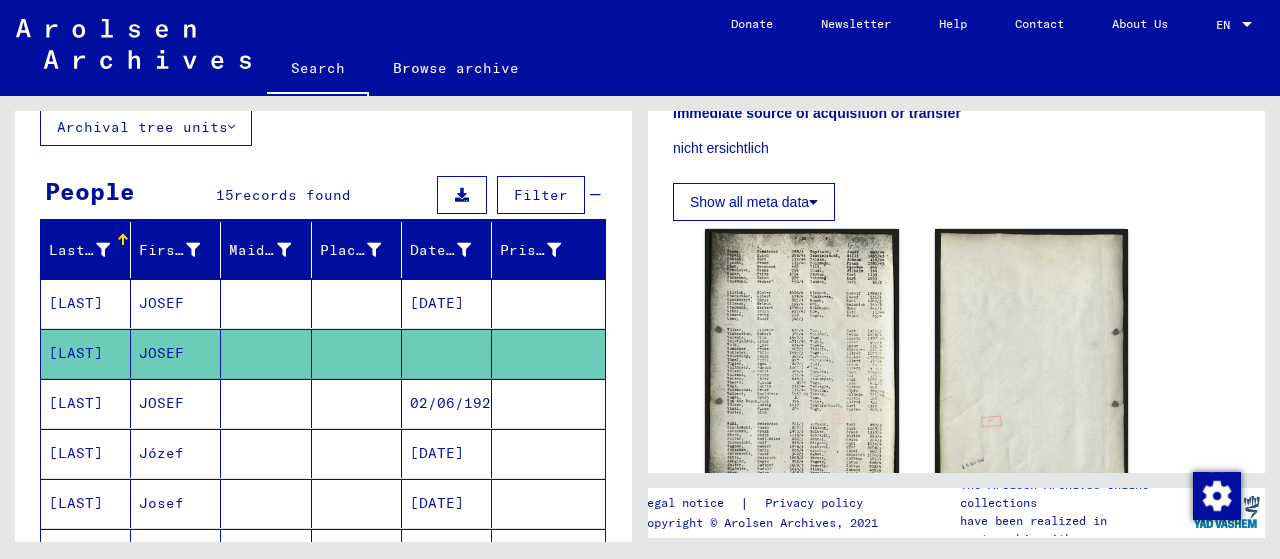 click on "JOSEF" at bounding box center (176, 353) 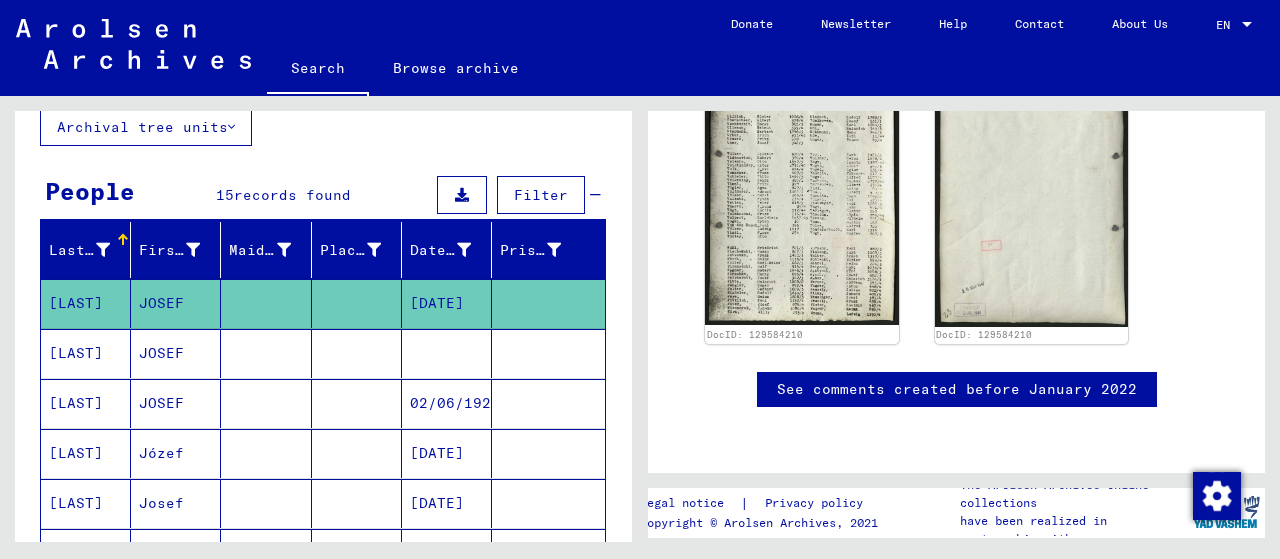 scroll, scrollTop: 171, scrollLeft: 0, axis: vertical 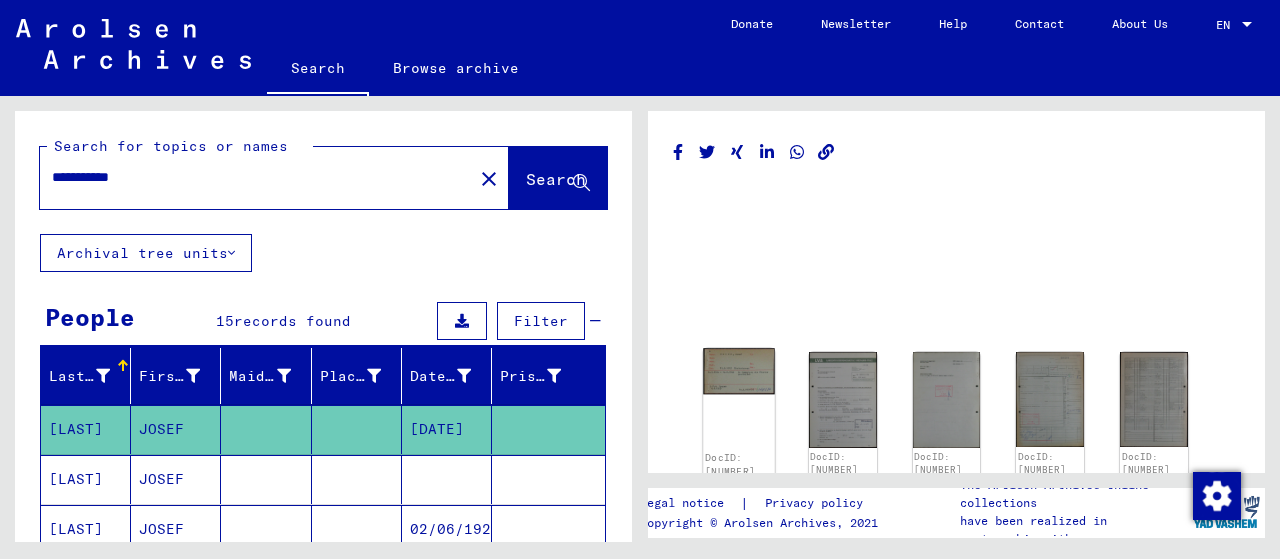 click 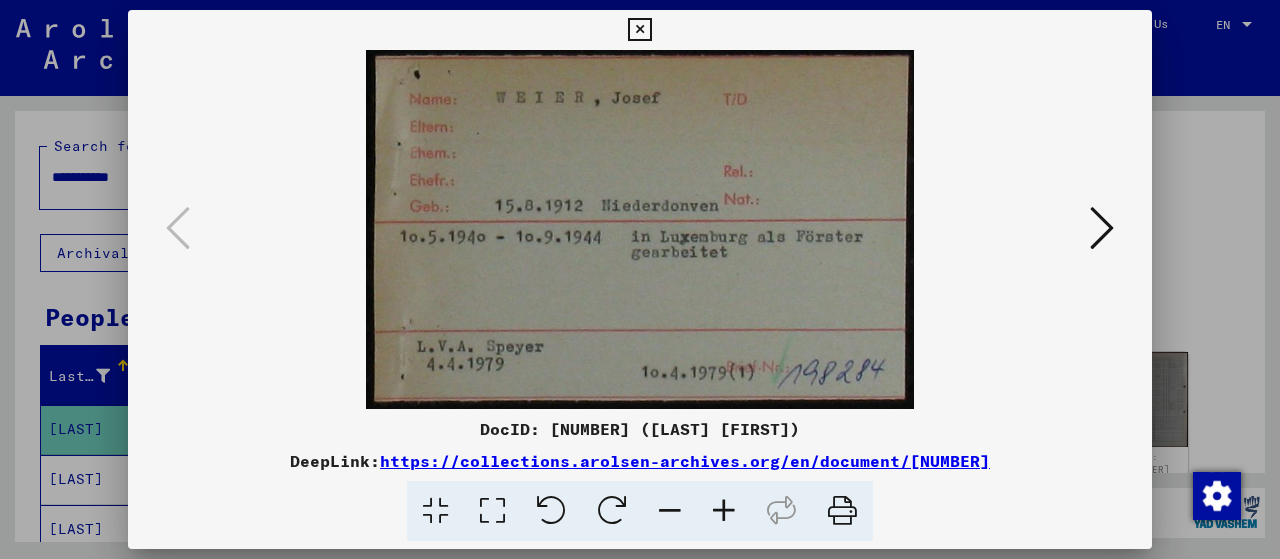 click at bounding box center (1102, 228) 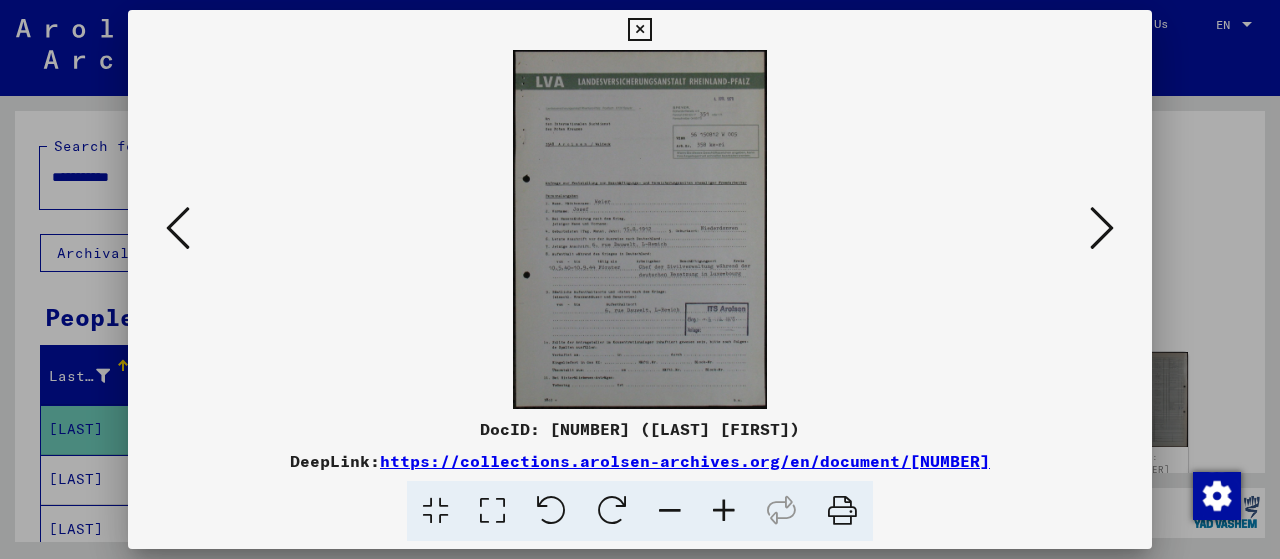 click at bounding box center [640, 229] 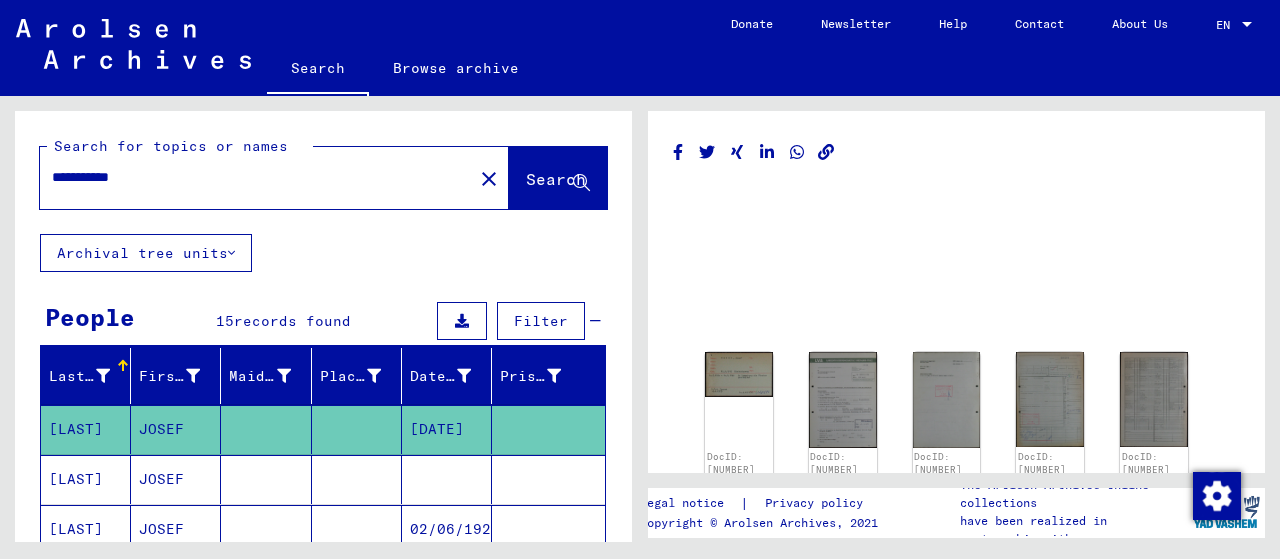 click on "JOSEF" at bounding box center (176, 529) 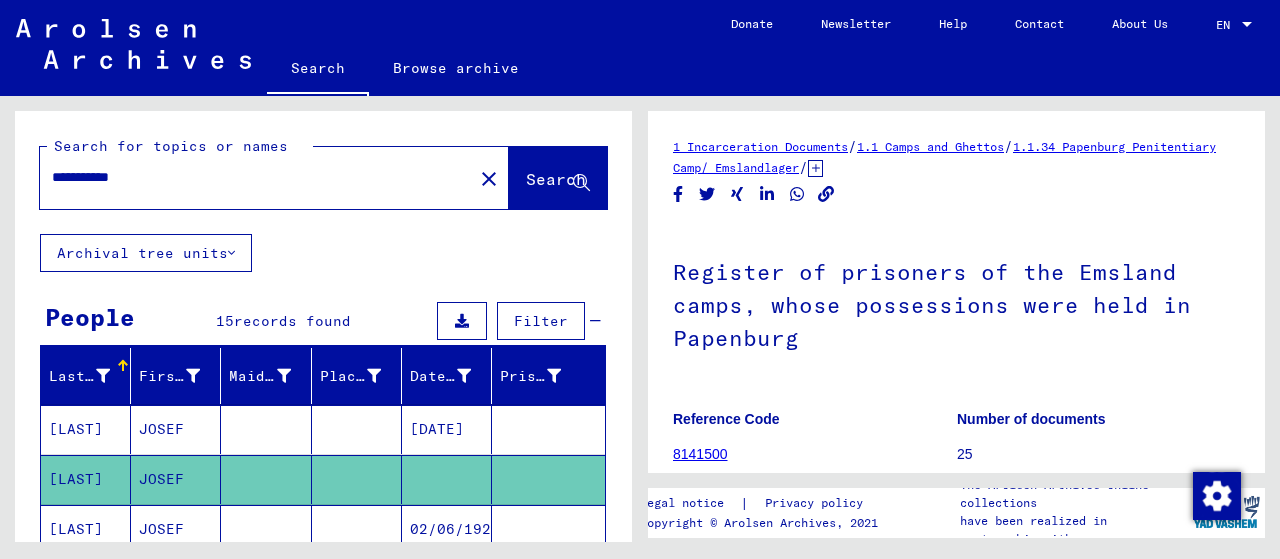 scroll, scrollTop: 0, scrollLeft: 0, axis: both 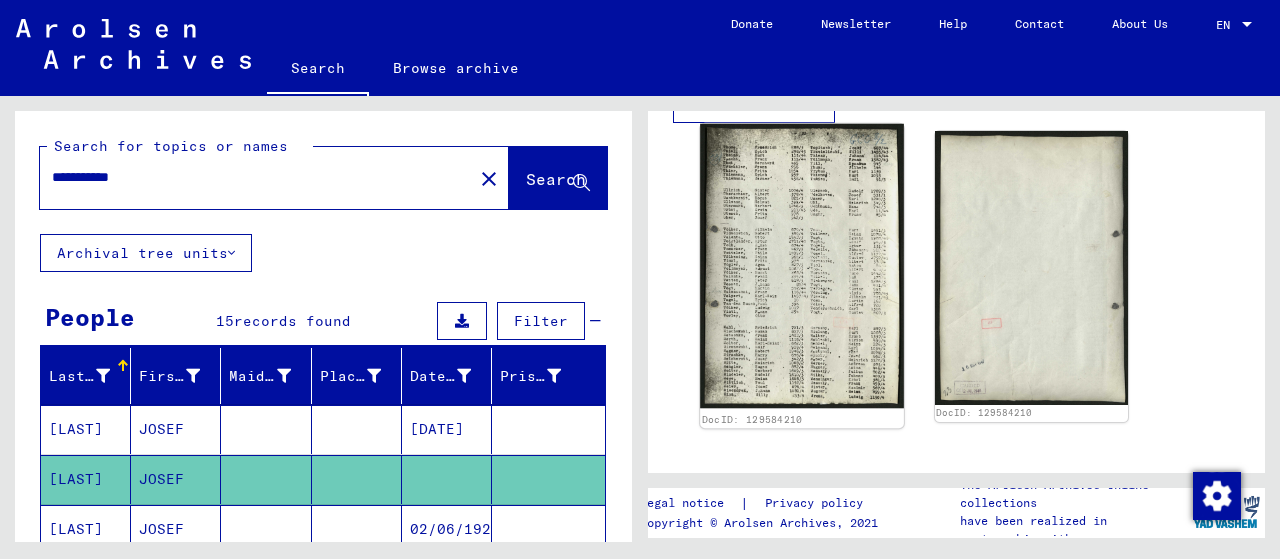 click 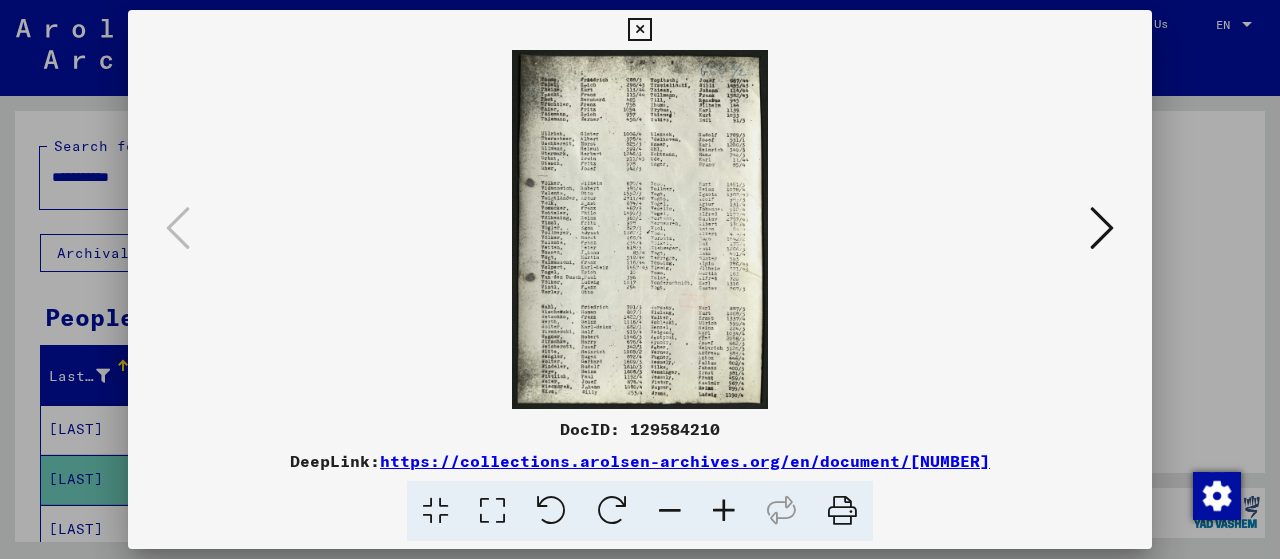 click at bounding box center [640, 229] 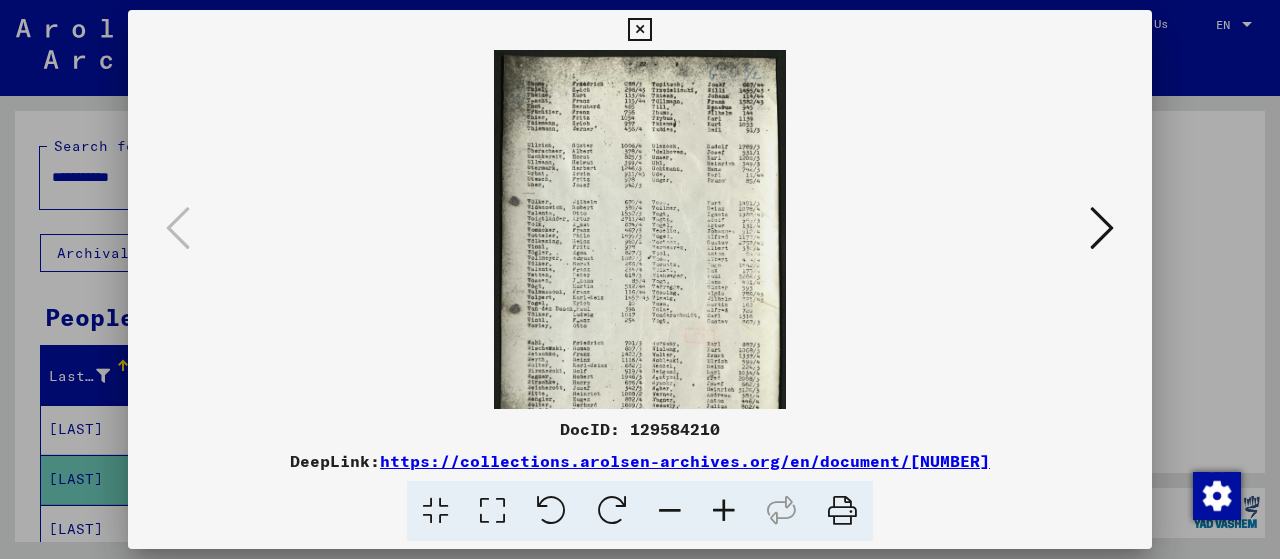 click at bounding box center [724, 511] 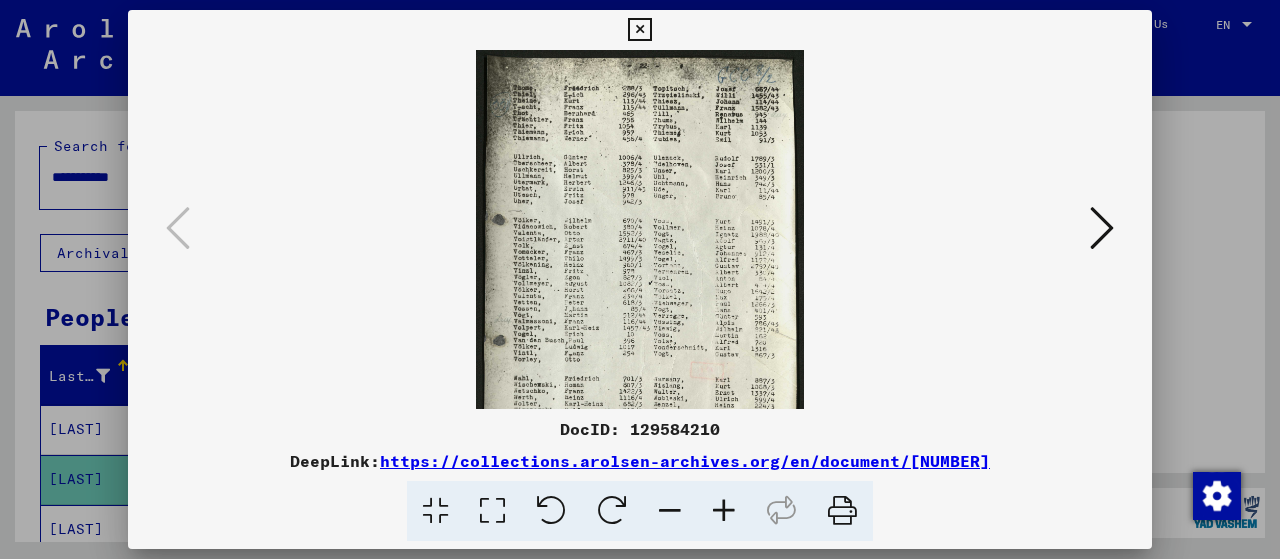 click at bounding box center (724, 511) 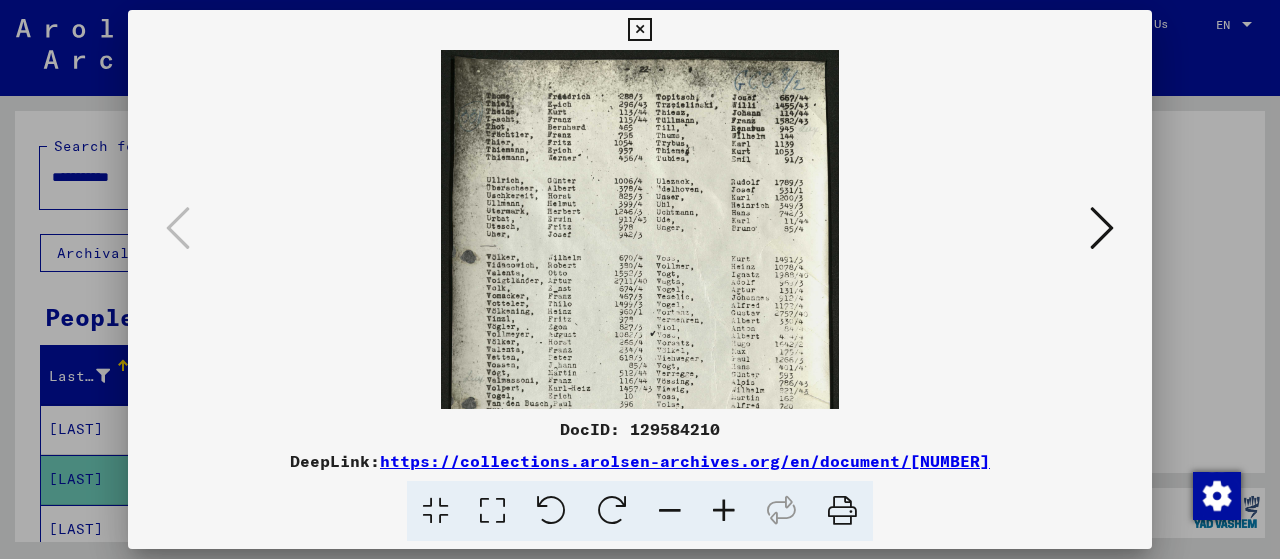 click at bounding box center [724, 511] 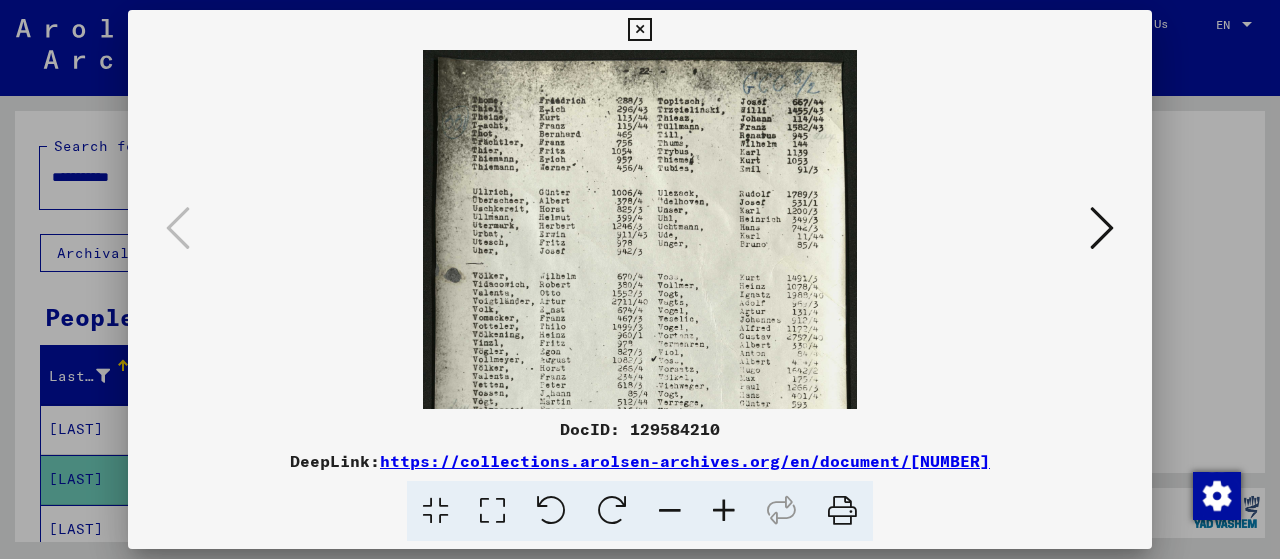 click at bounding box center [724, 511] 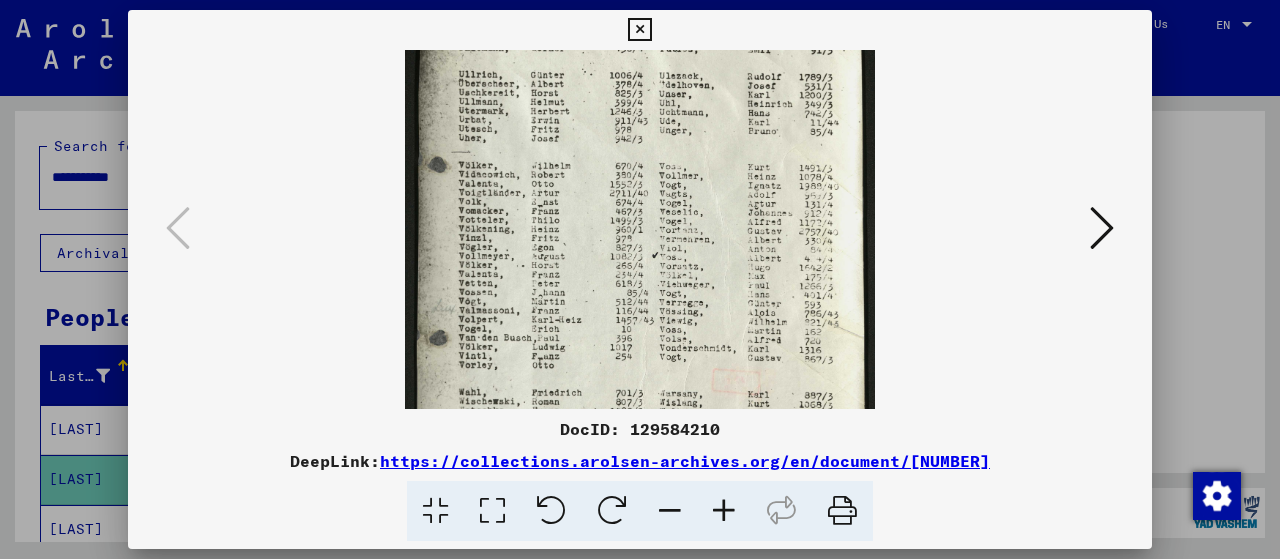 scroll, scrollTop: 300, scrollLeft: 0, axis: vertical 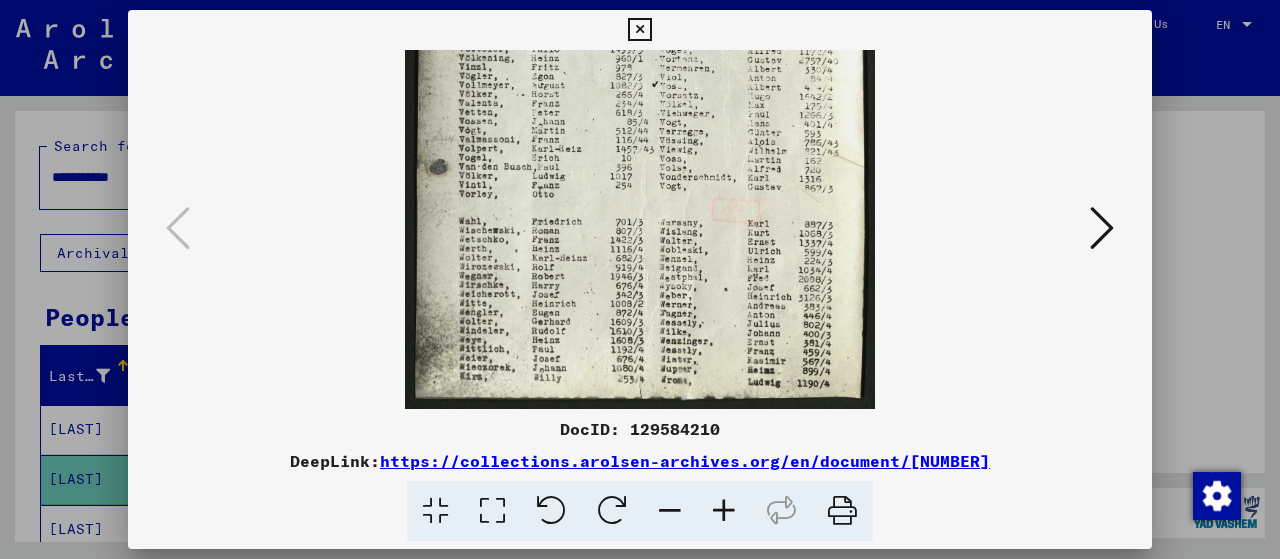 drag, startPoint x: 553, startPoint y: 273, endPoint x: 506, endPoint y: -35, distance: 311.5654 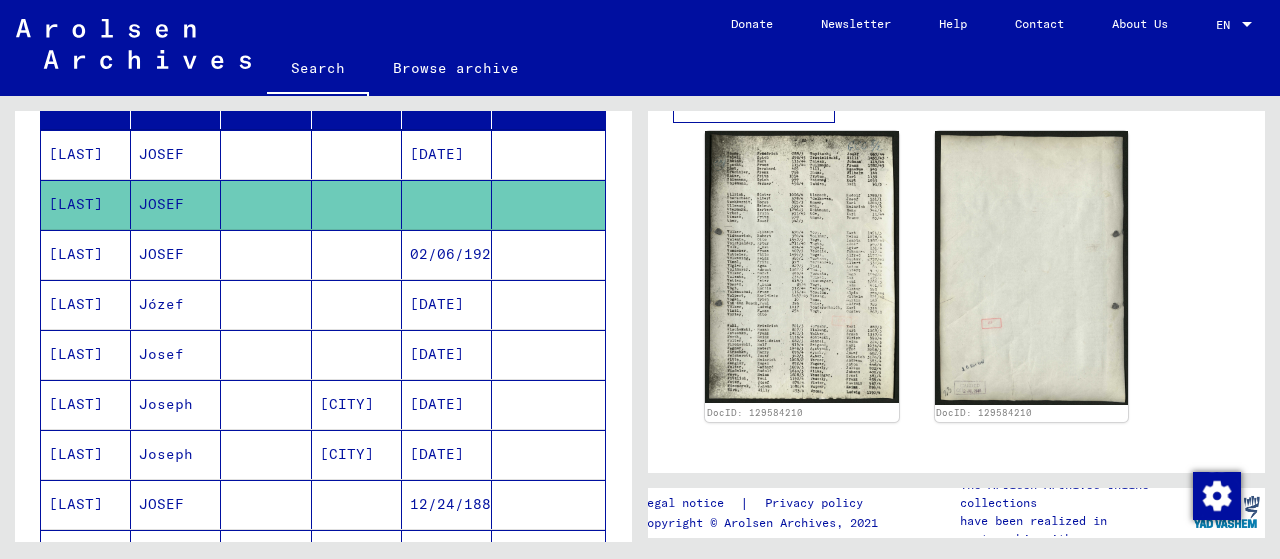 scroll, scrollTop: 0, scrollLeft: 0, axis: both 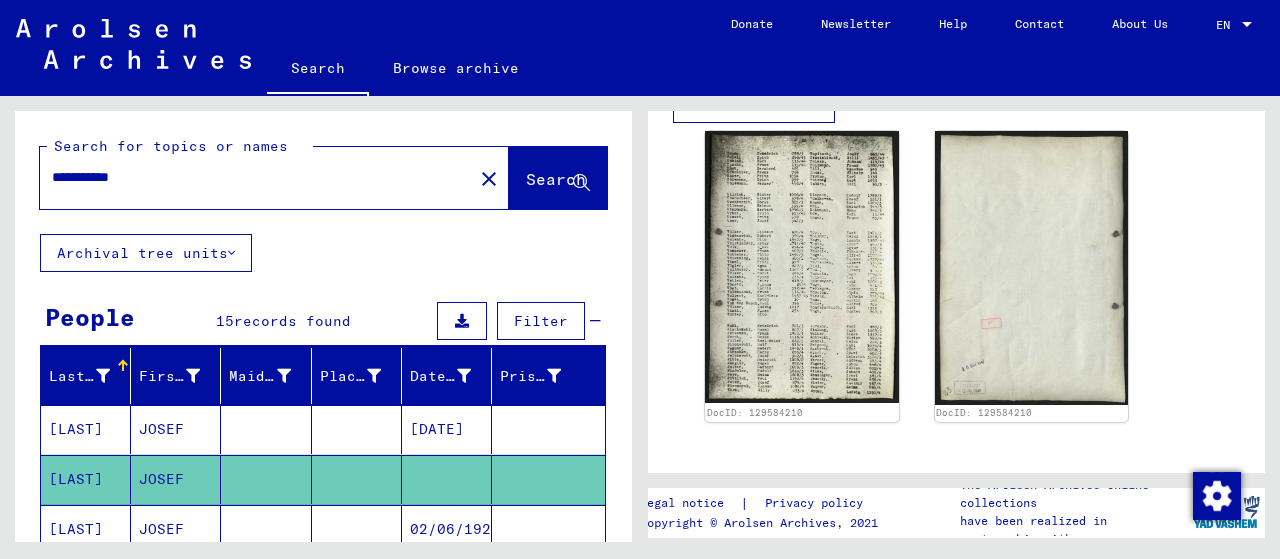 click on "**********" at bounding box center [256, 177] 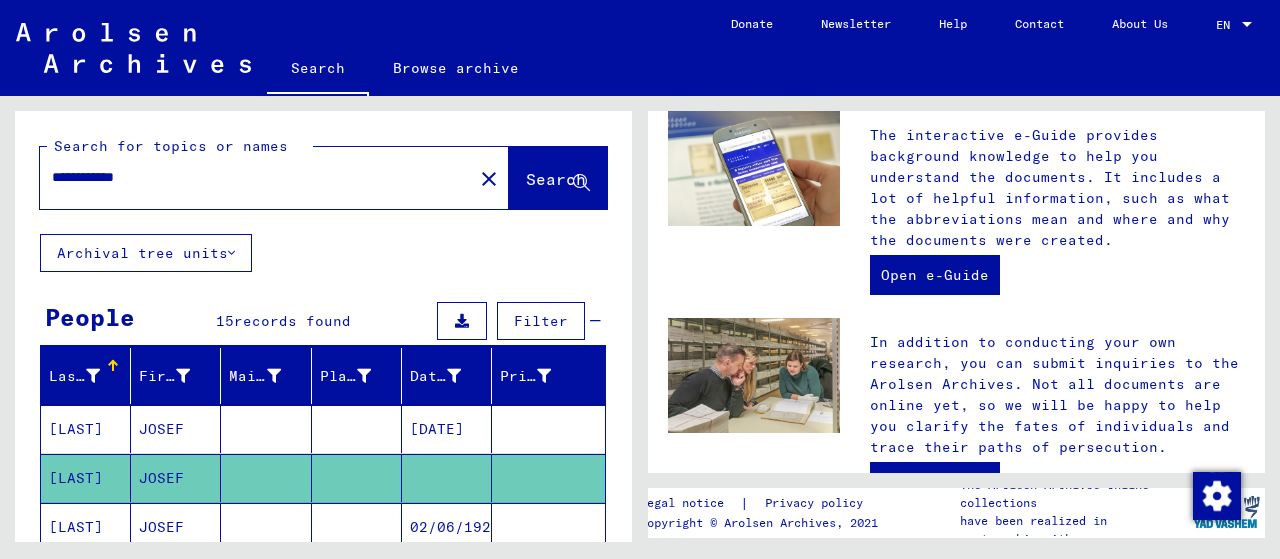 scroll, scrollTop: 0, scrollLeft: 0, axis: both 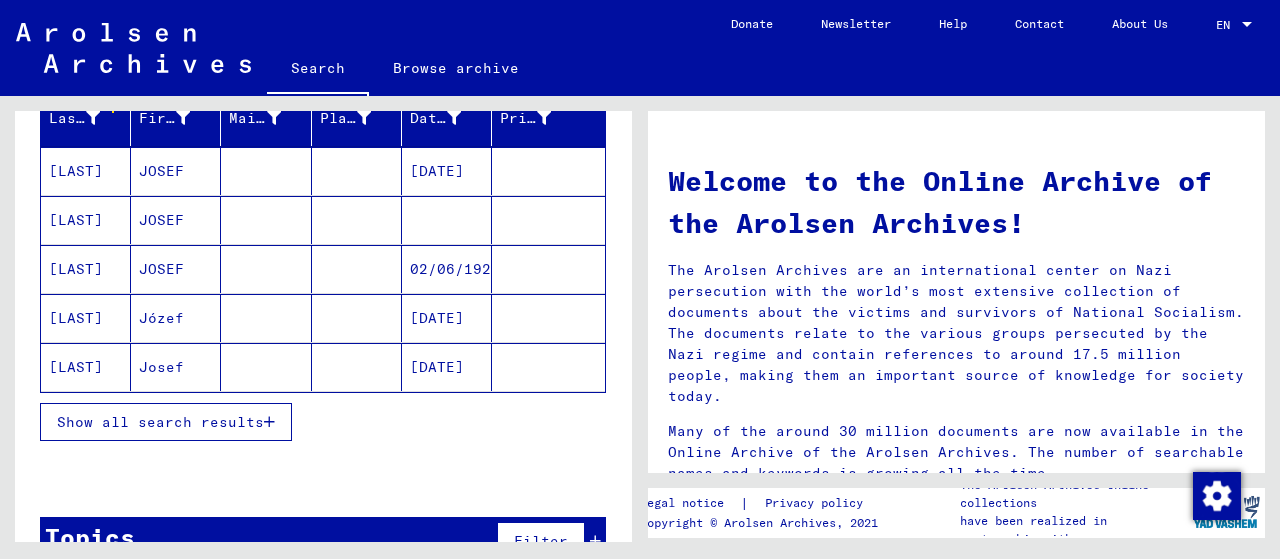 click on "Show all search results" at bounding box center (160, 422) 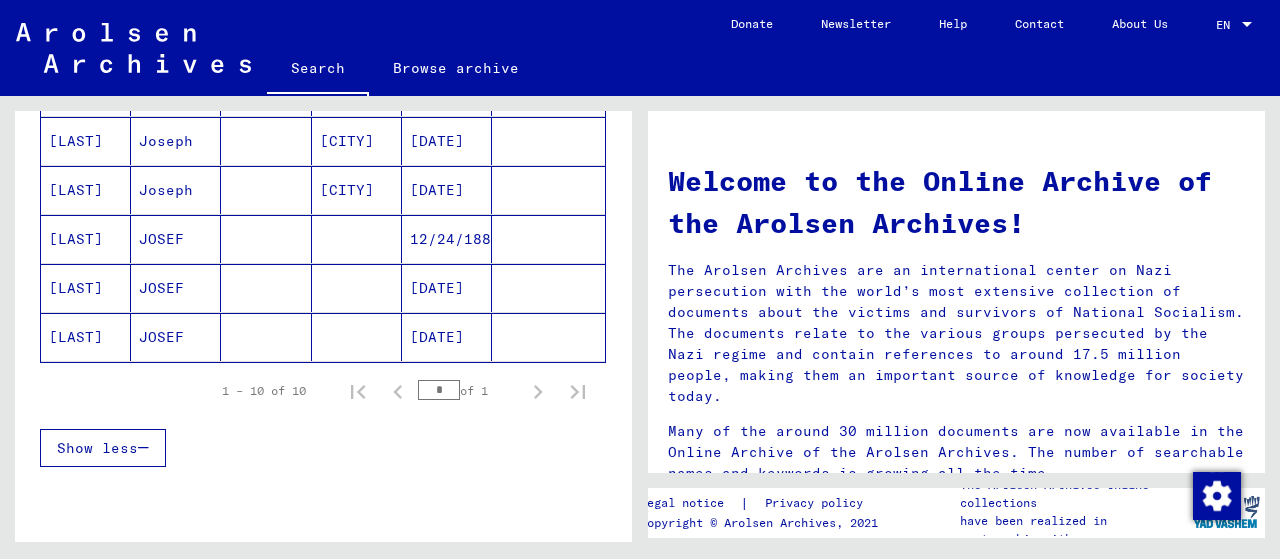 scroll, scrollTop: 0, scrollLeft: 0, axis: both 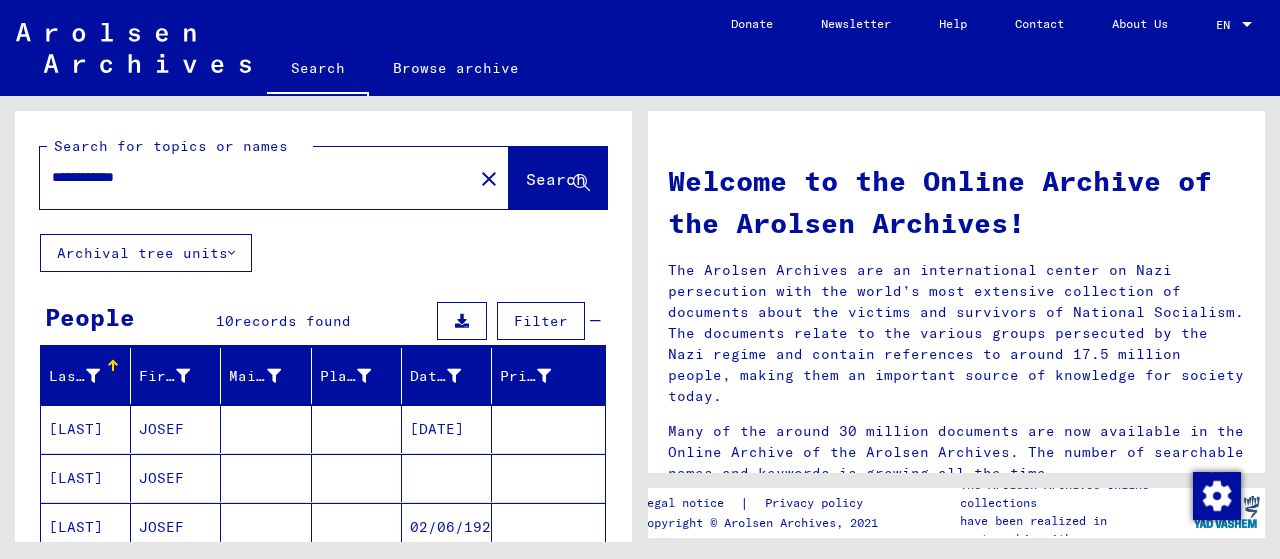 click on "**********" at bounding box center [250, 177] 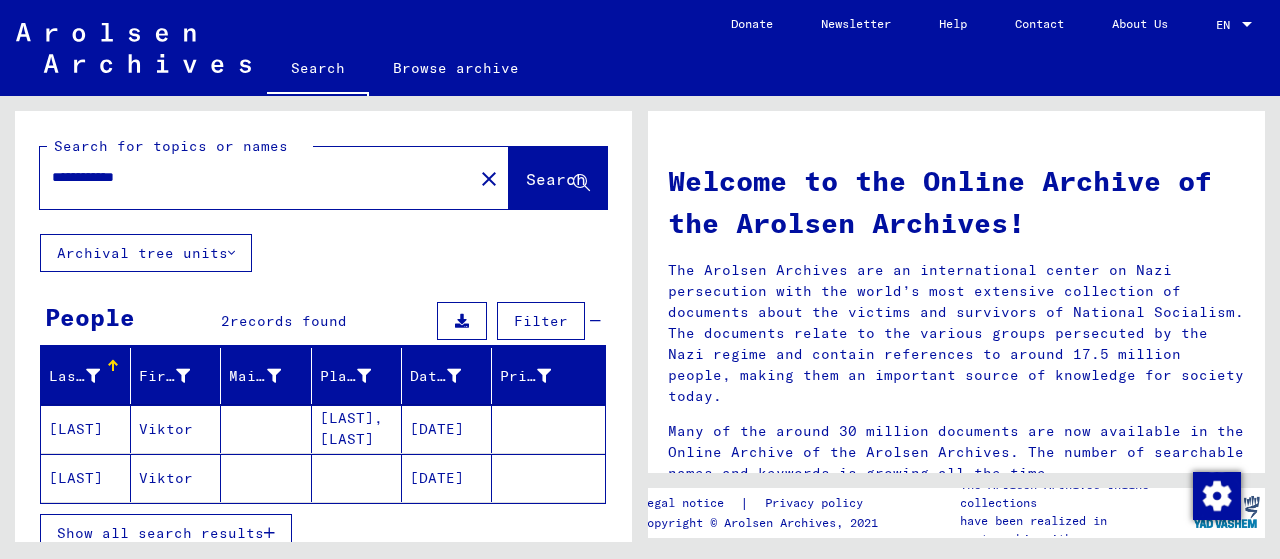 click on "Viktor" 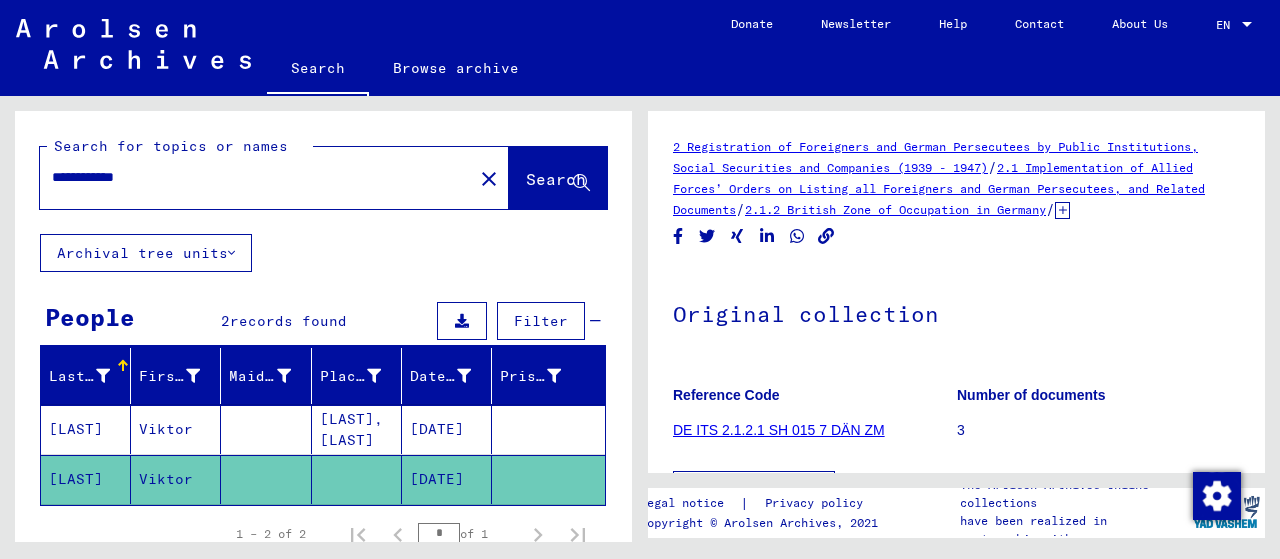 scroll, scrollTop: 0, scrollLeft: 0, axis: both 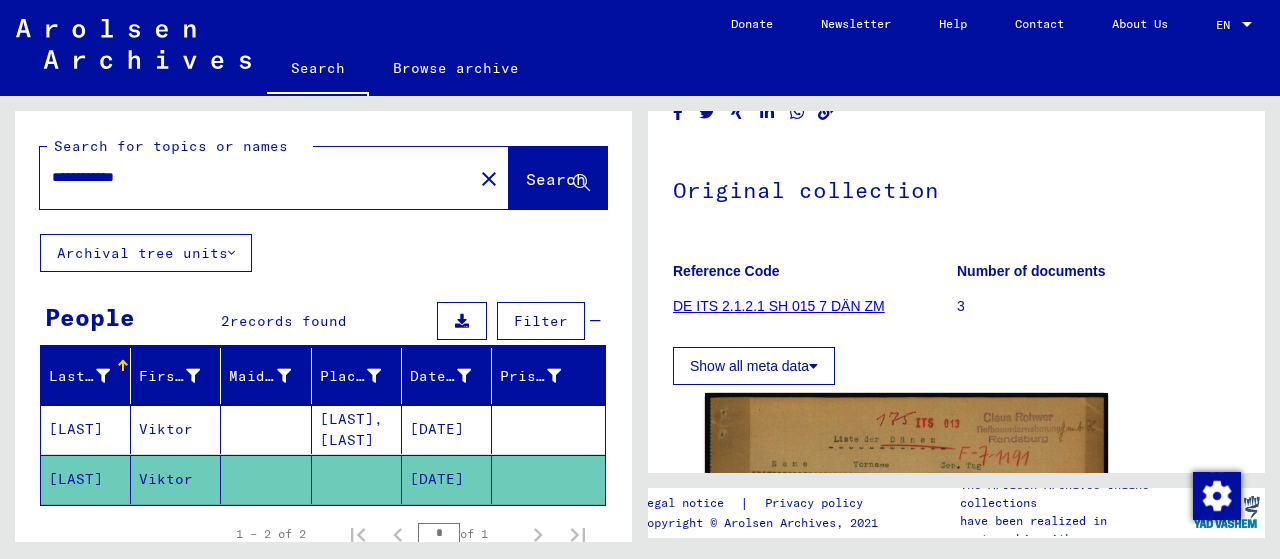 click on "Show all meta data" 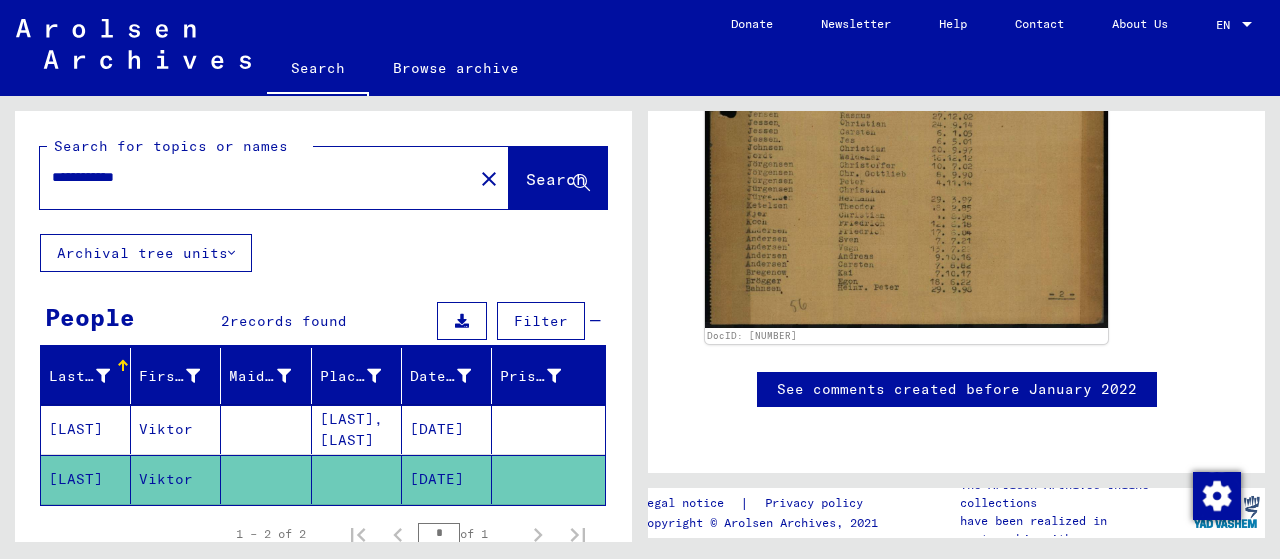 scroll, scrollTop: 880, scrollLeft: 0, axis: vertical 